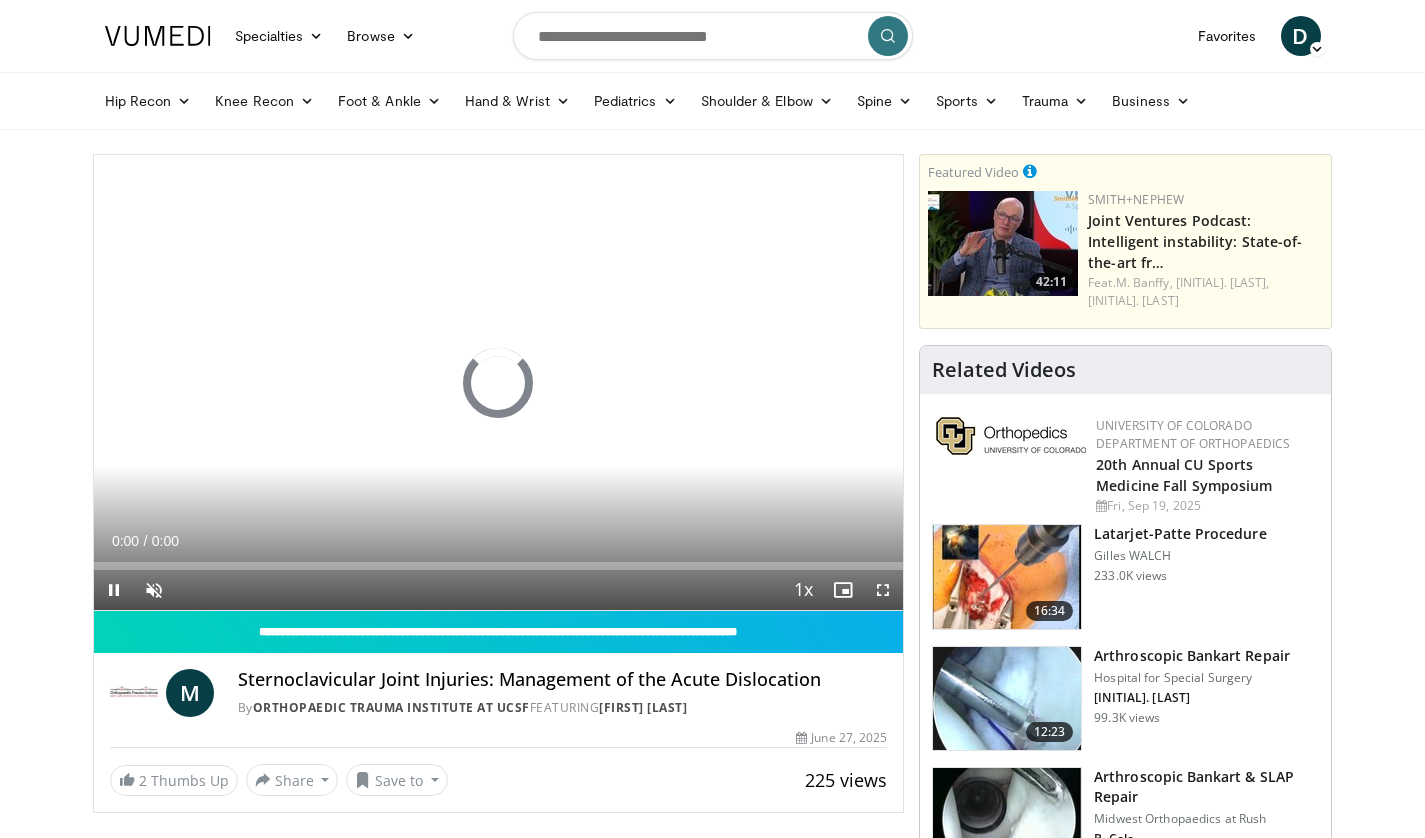 scroll, scrollTop: 0, scrollLeft: 0, axis: both 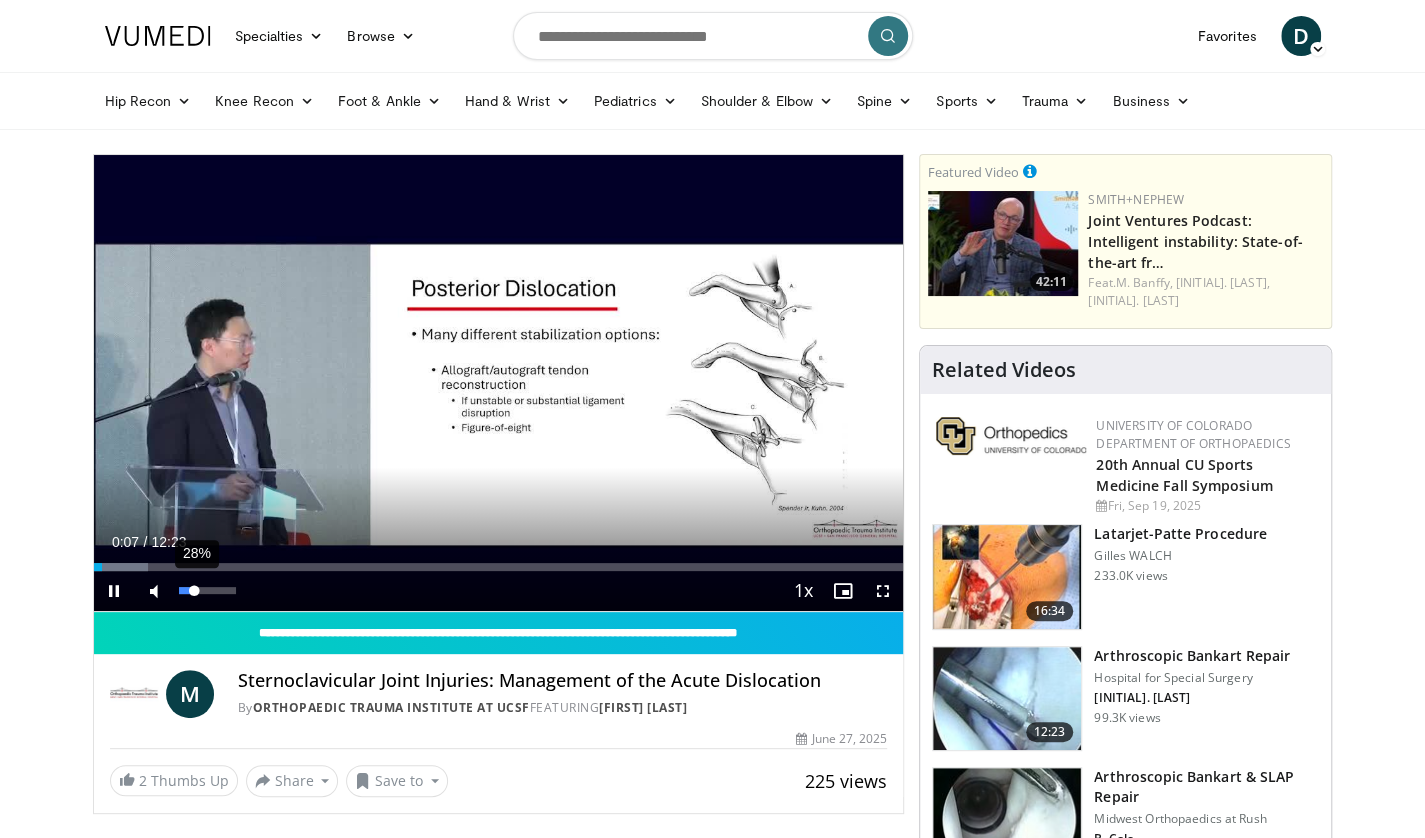click on "28%" at bounding box center [207, 590] 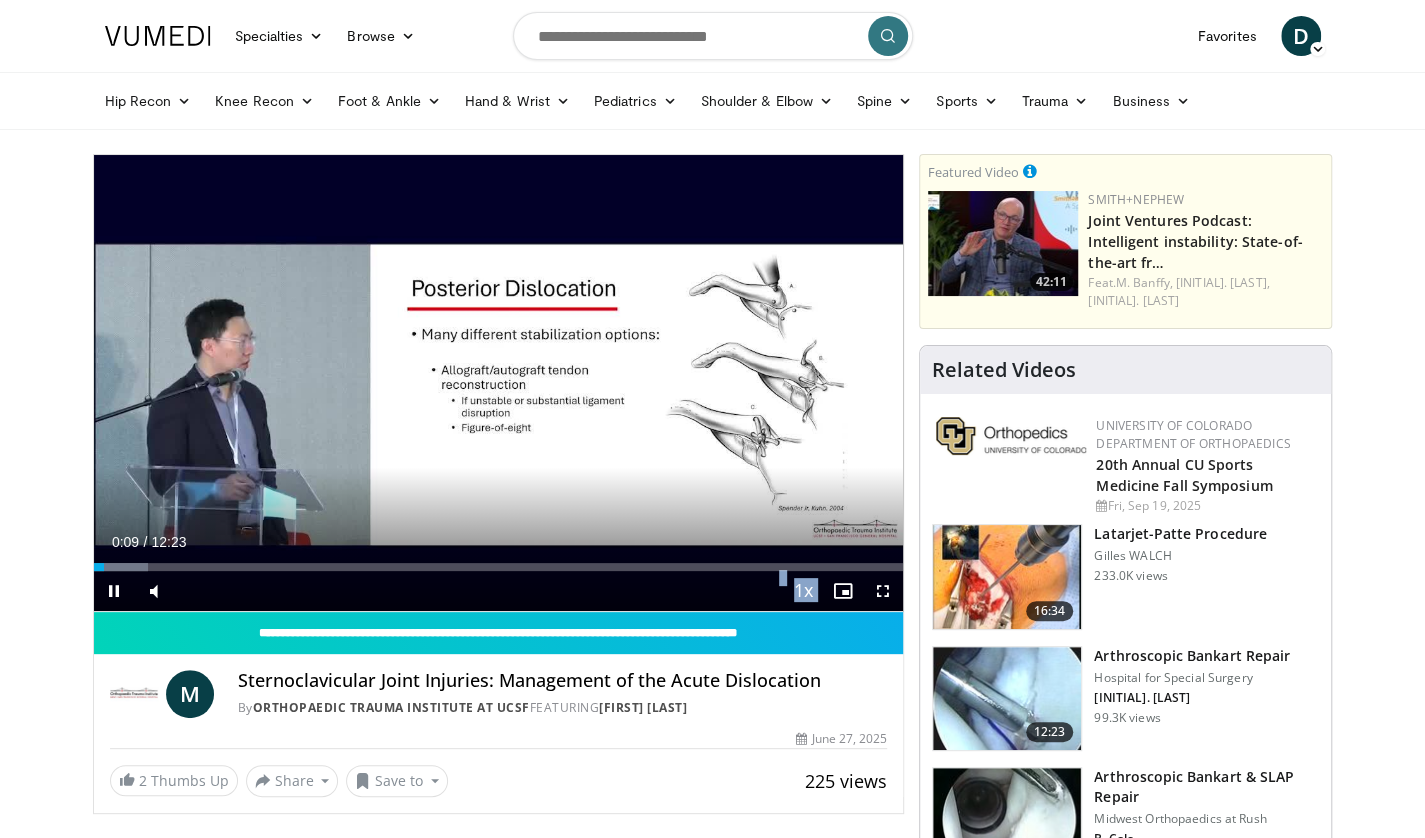 click on "**********" at bounding box center [499, 383] 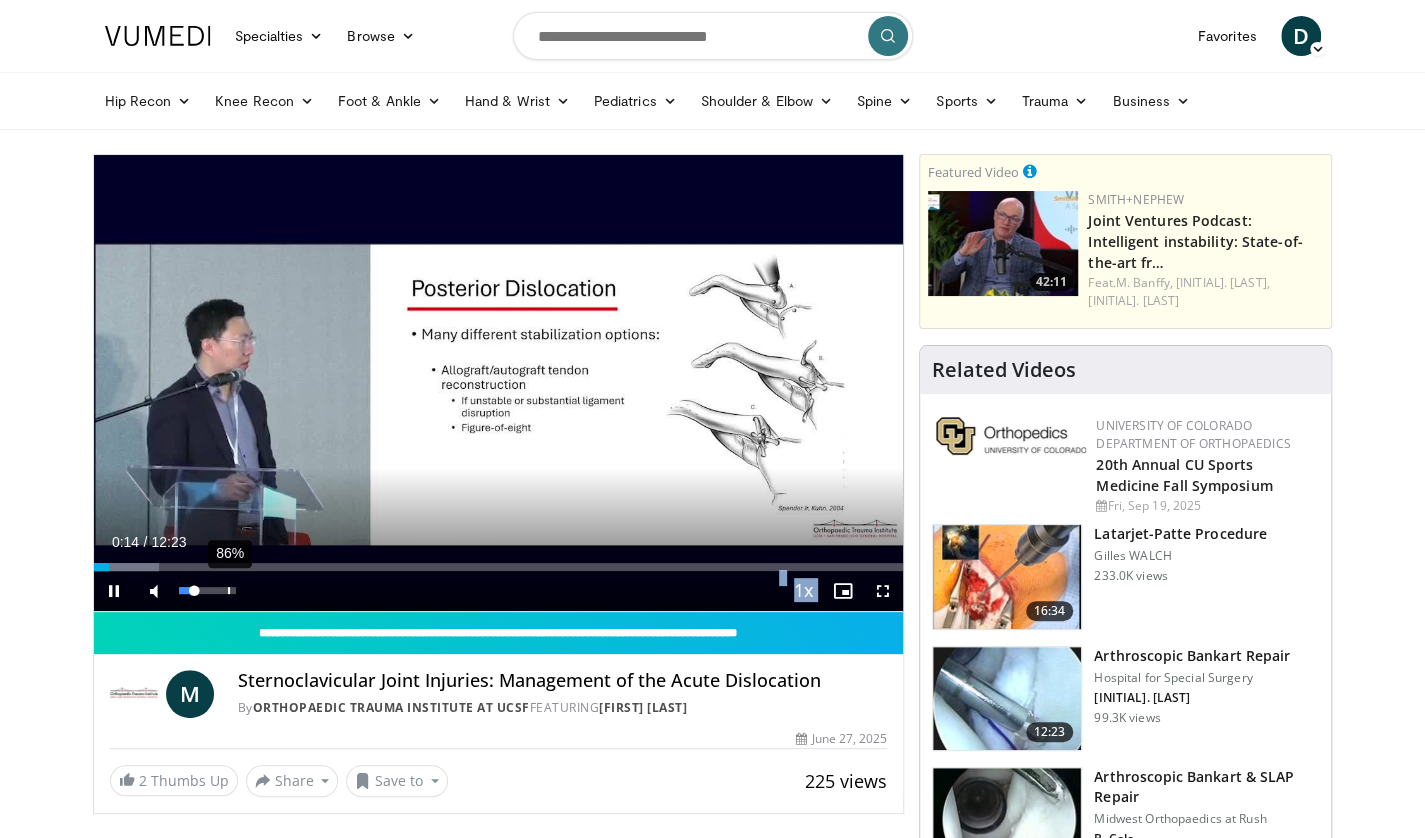 click on "86%" at bounding box center (208, 591) 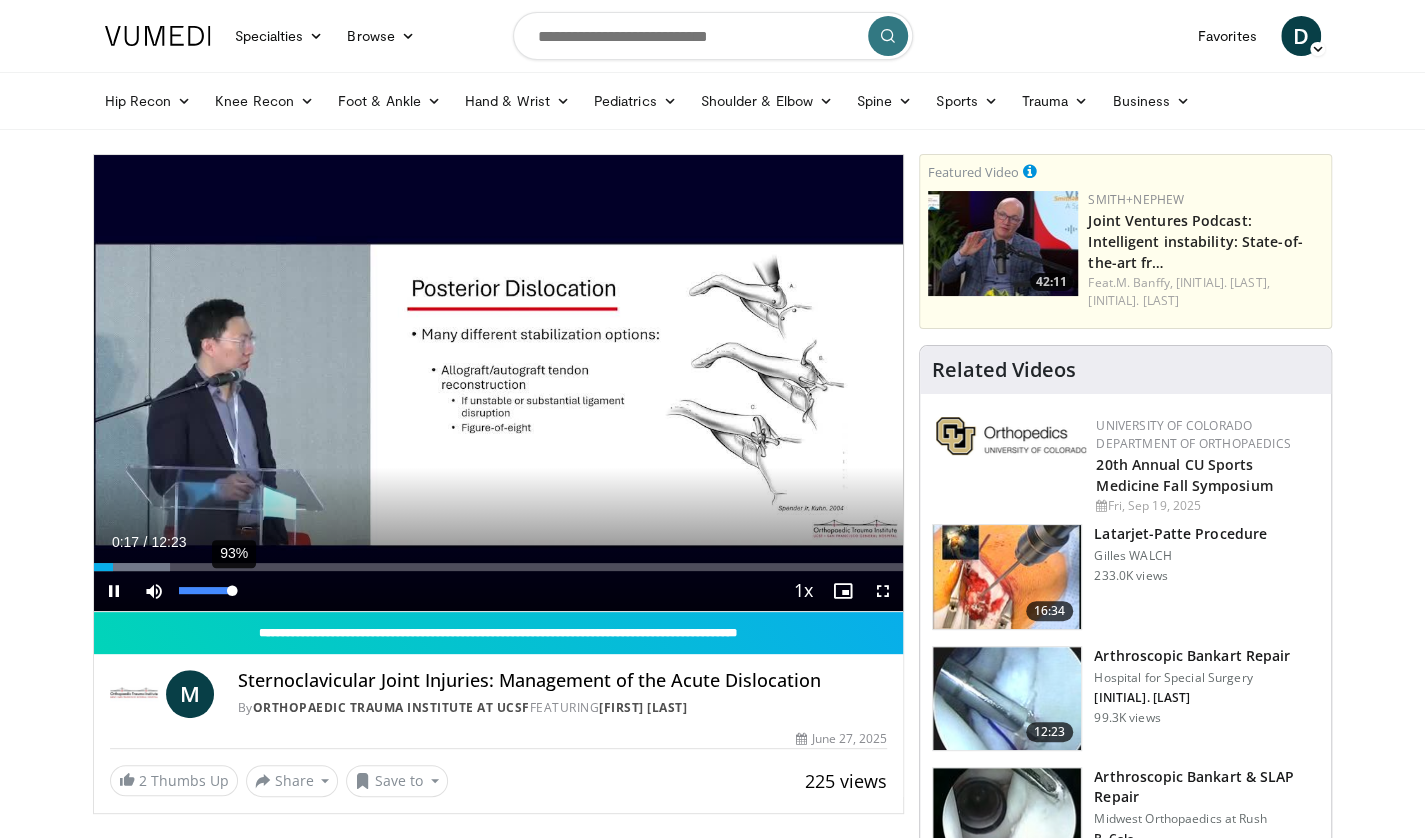 drag, startPoint x: 196, startPoint y: 586, endPoint x: 231, endPoint y: 587, distance: 35.014282 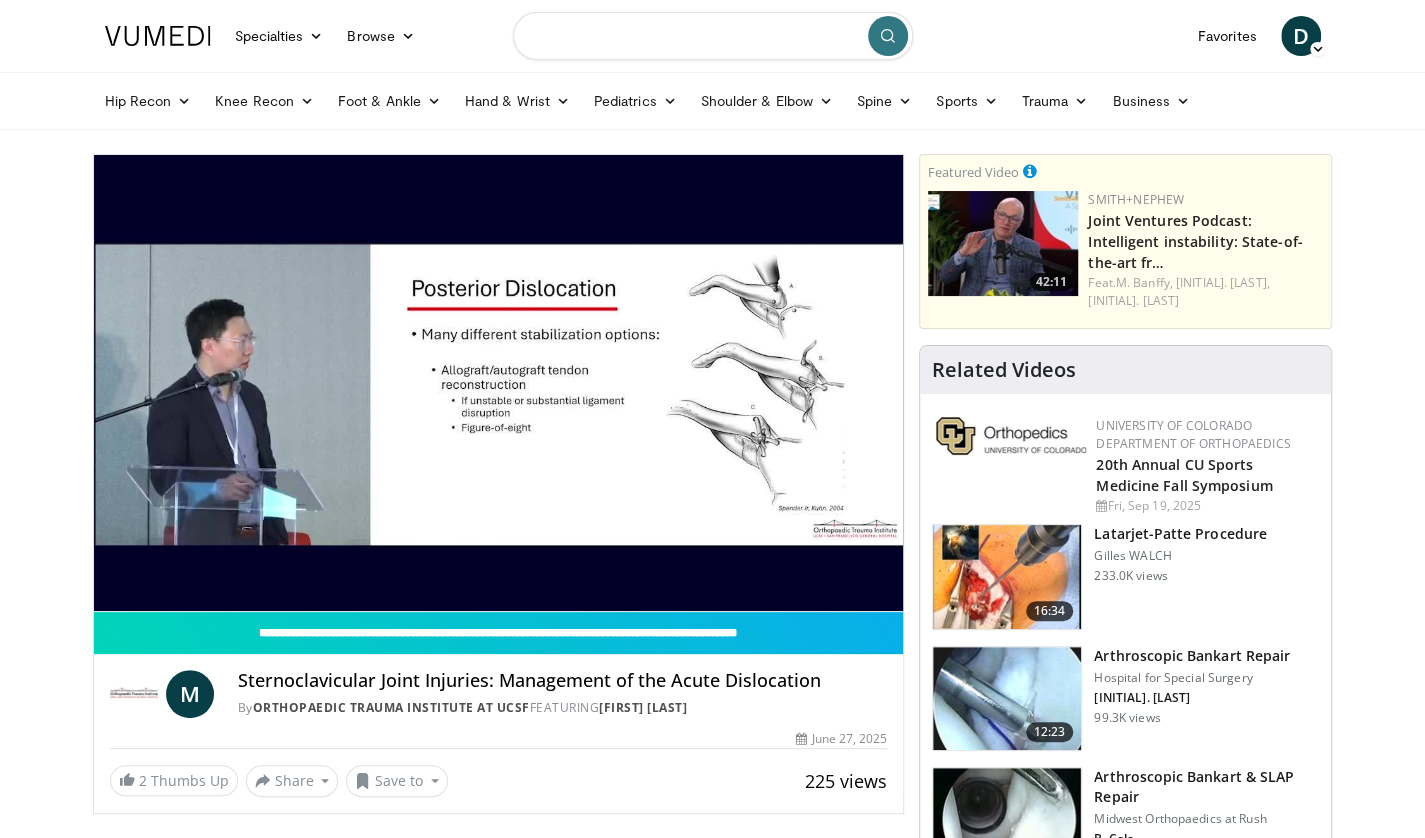 click at bounding box center (713, 36) 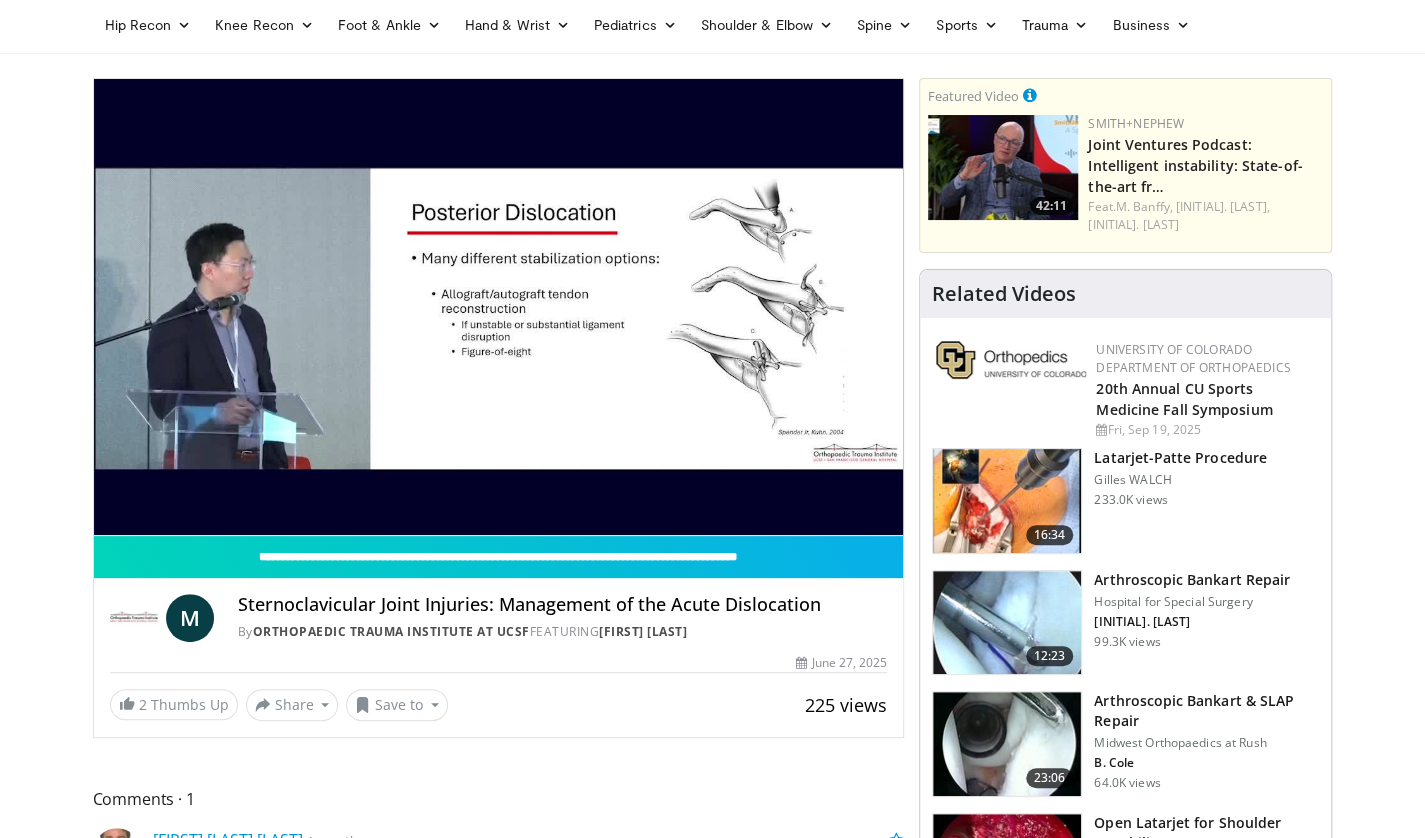 scroll, scrollTop: 0, scrollLeft: 0, axis: both 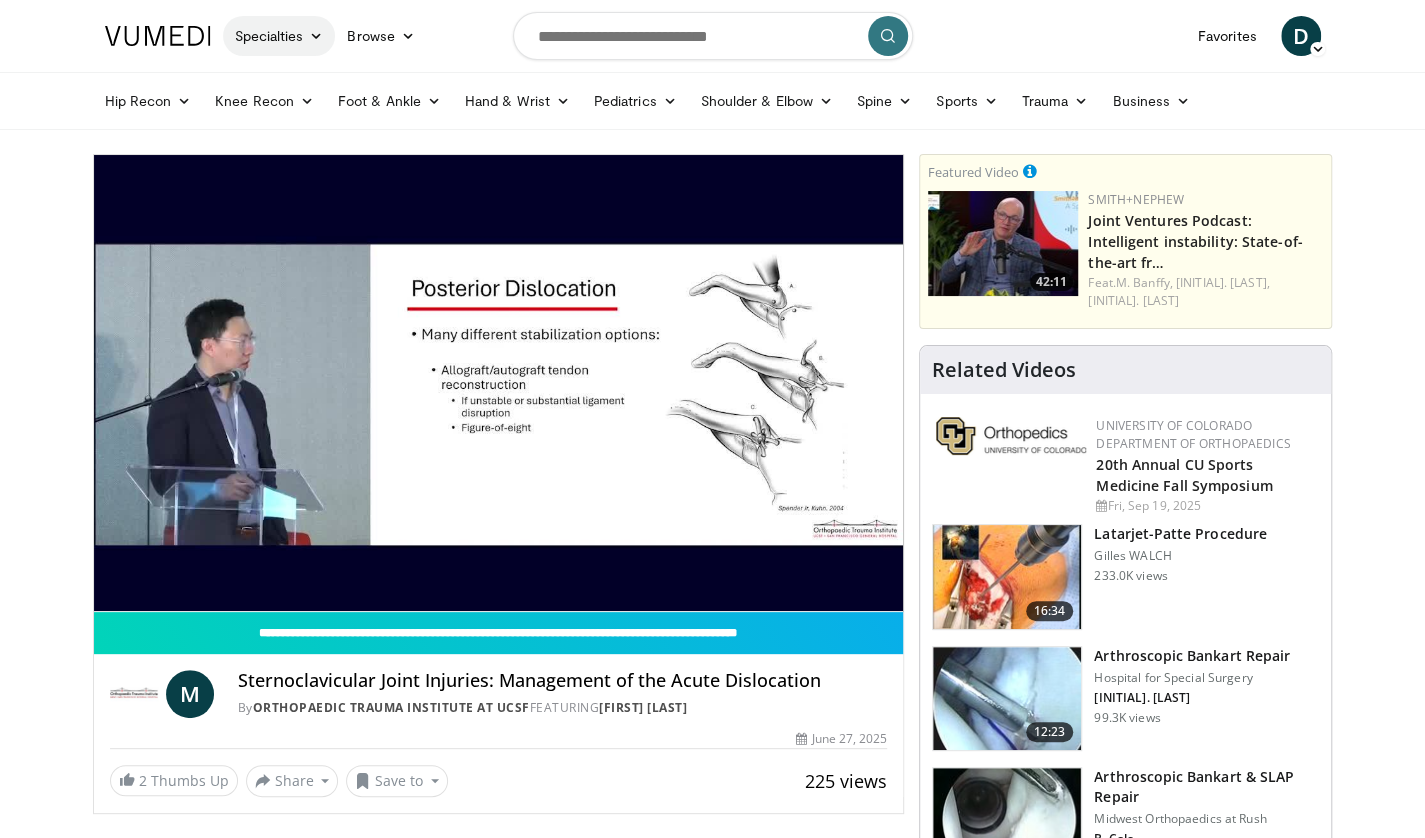 click at bounding box center (316, 36) 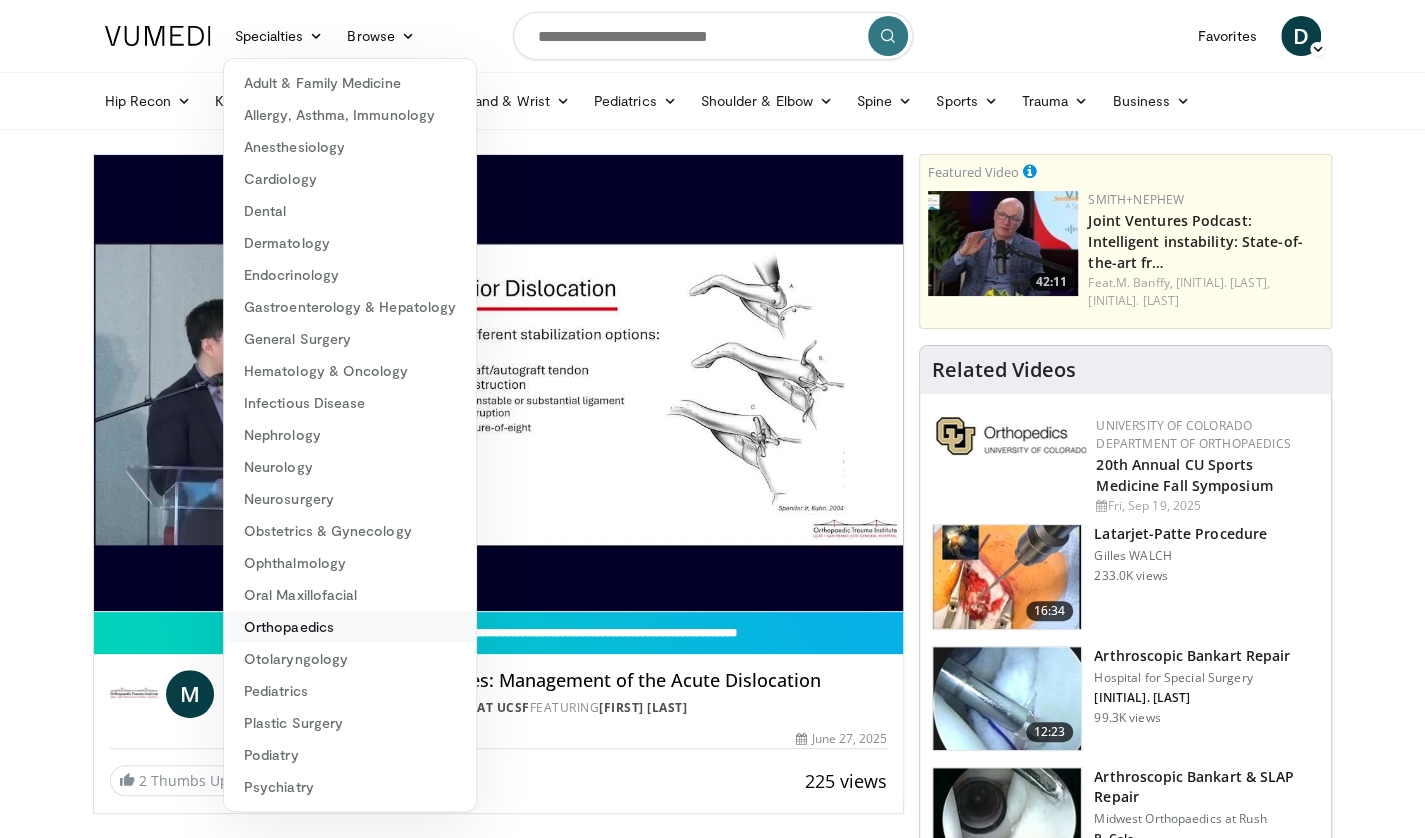 click on "Orthopaedics" at bounding box center (350, 627) 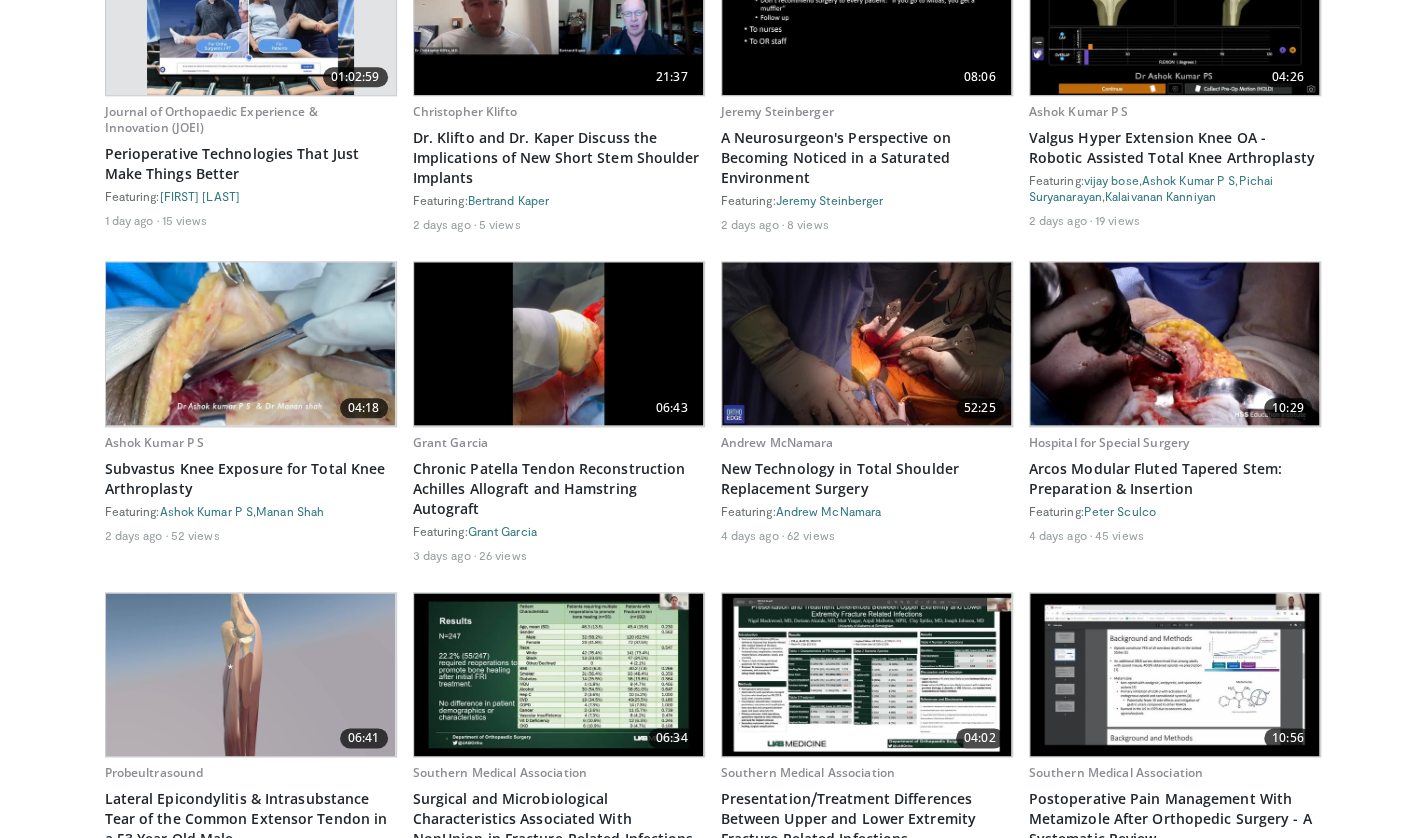 scroll, scrollTop: 1118, scrollLeft: 0, axis: vertical 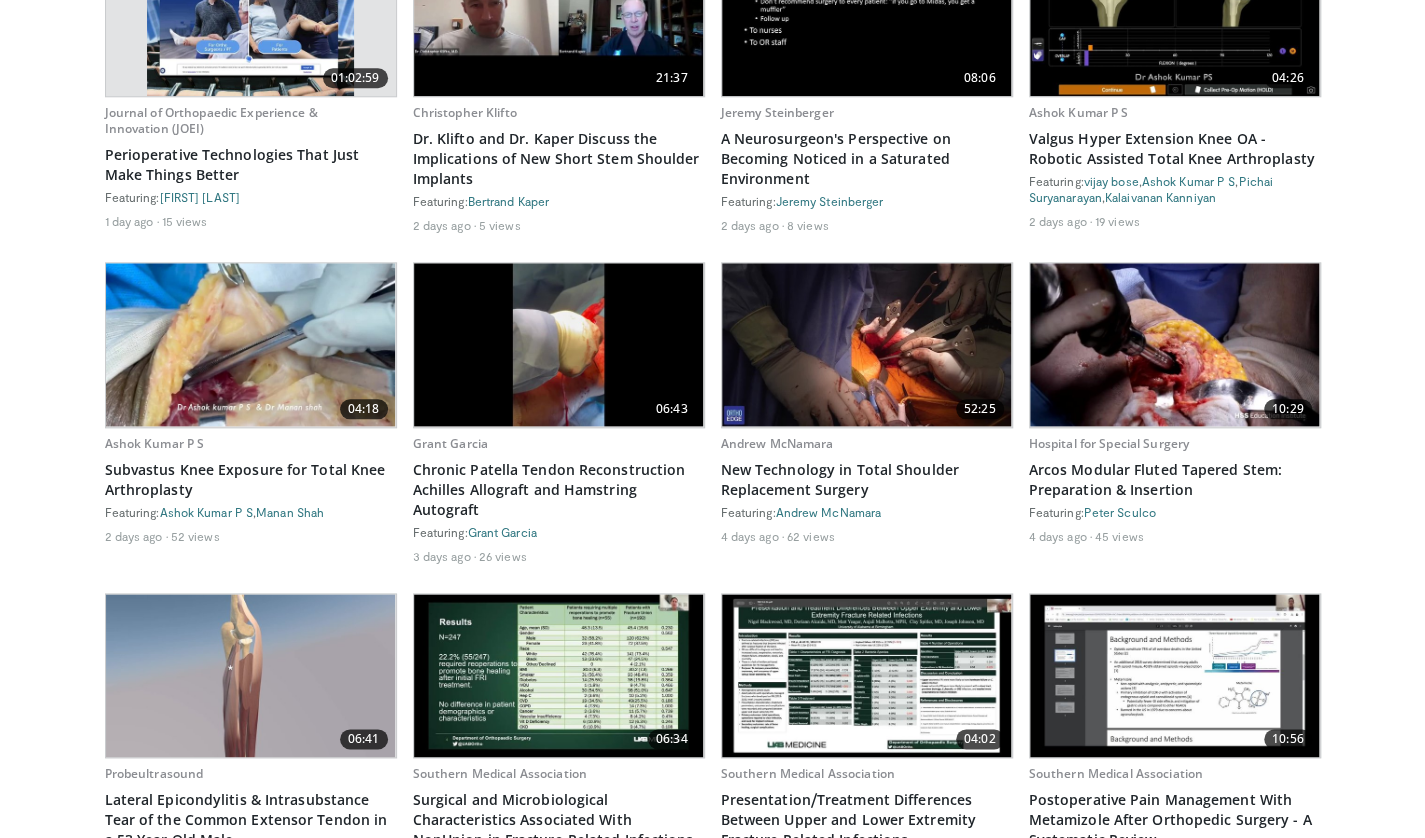 click at bounding box center [1175, 344] 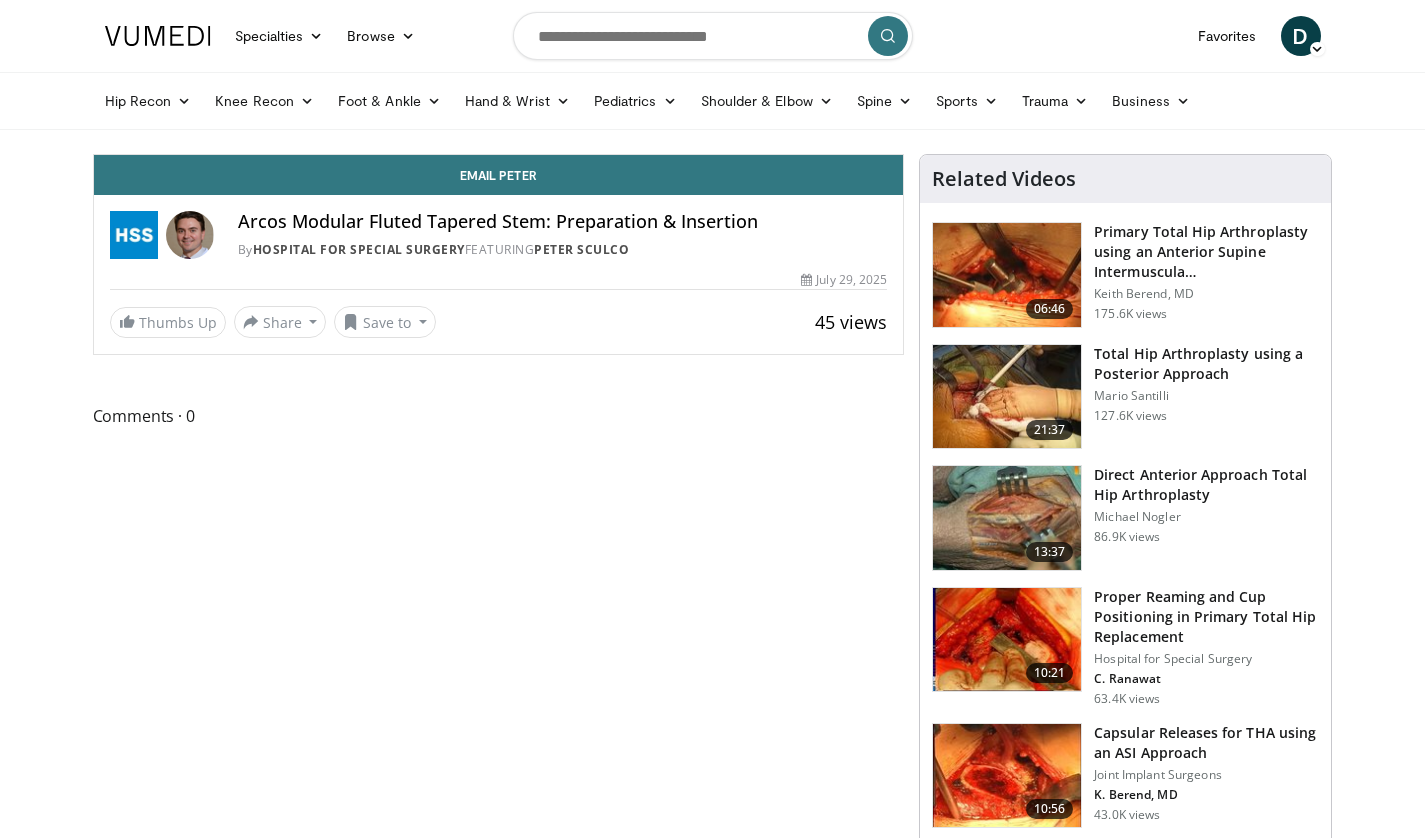 scroll, scrollTop: 0, scrollLeft: 0, axis: both 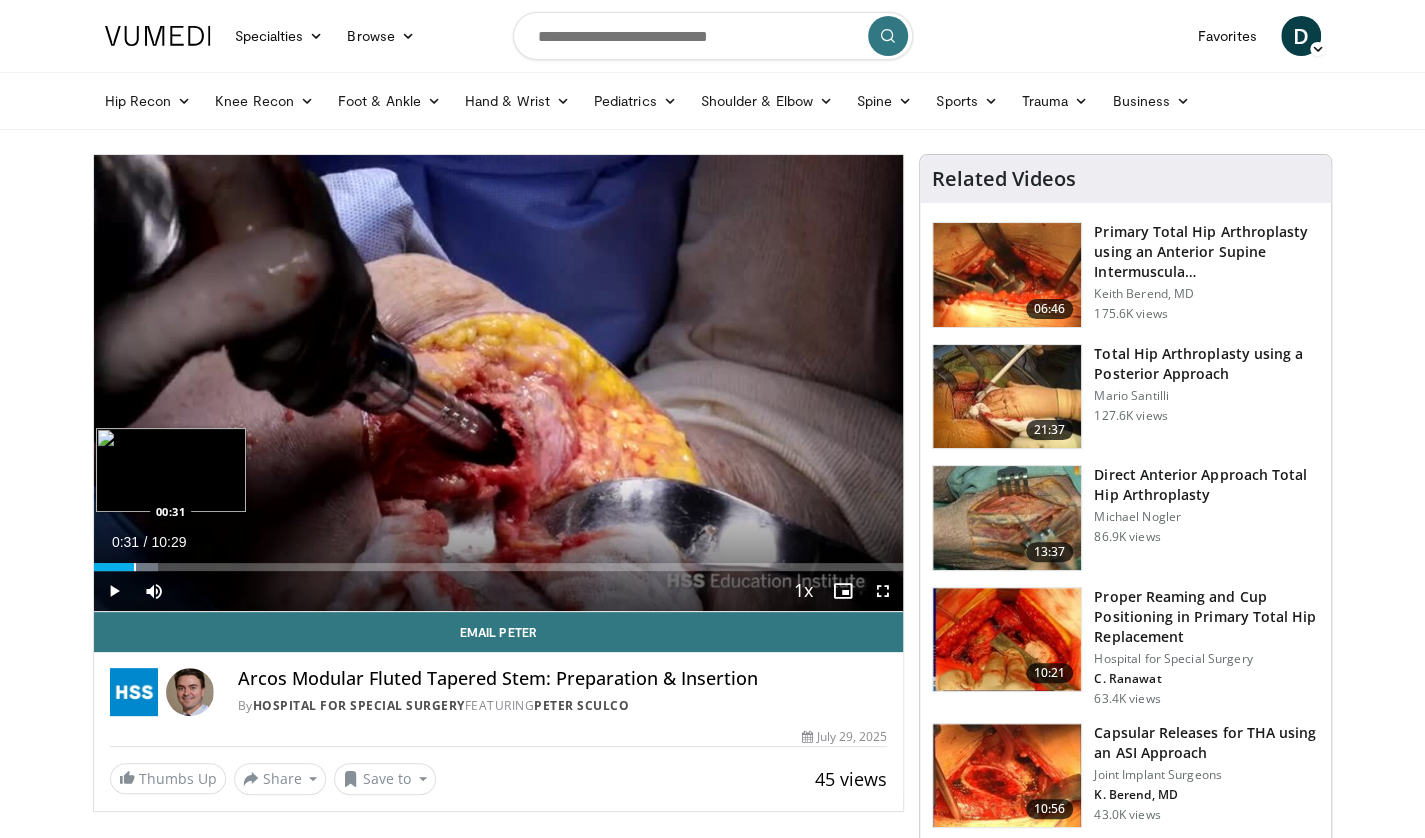 click at bounding box center (135, 567) 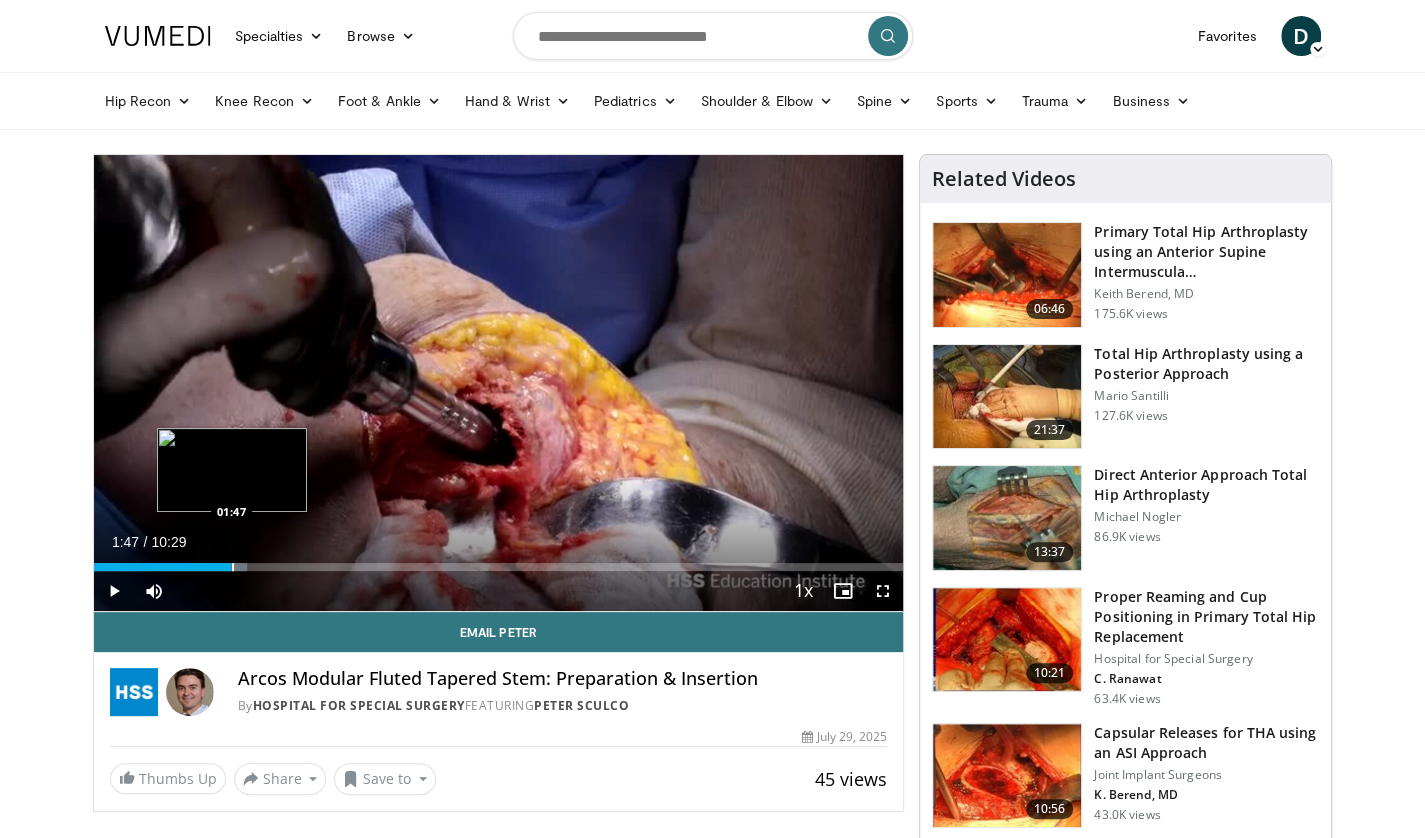 click at bounding box center (233, 567) 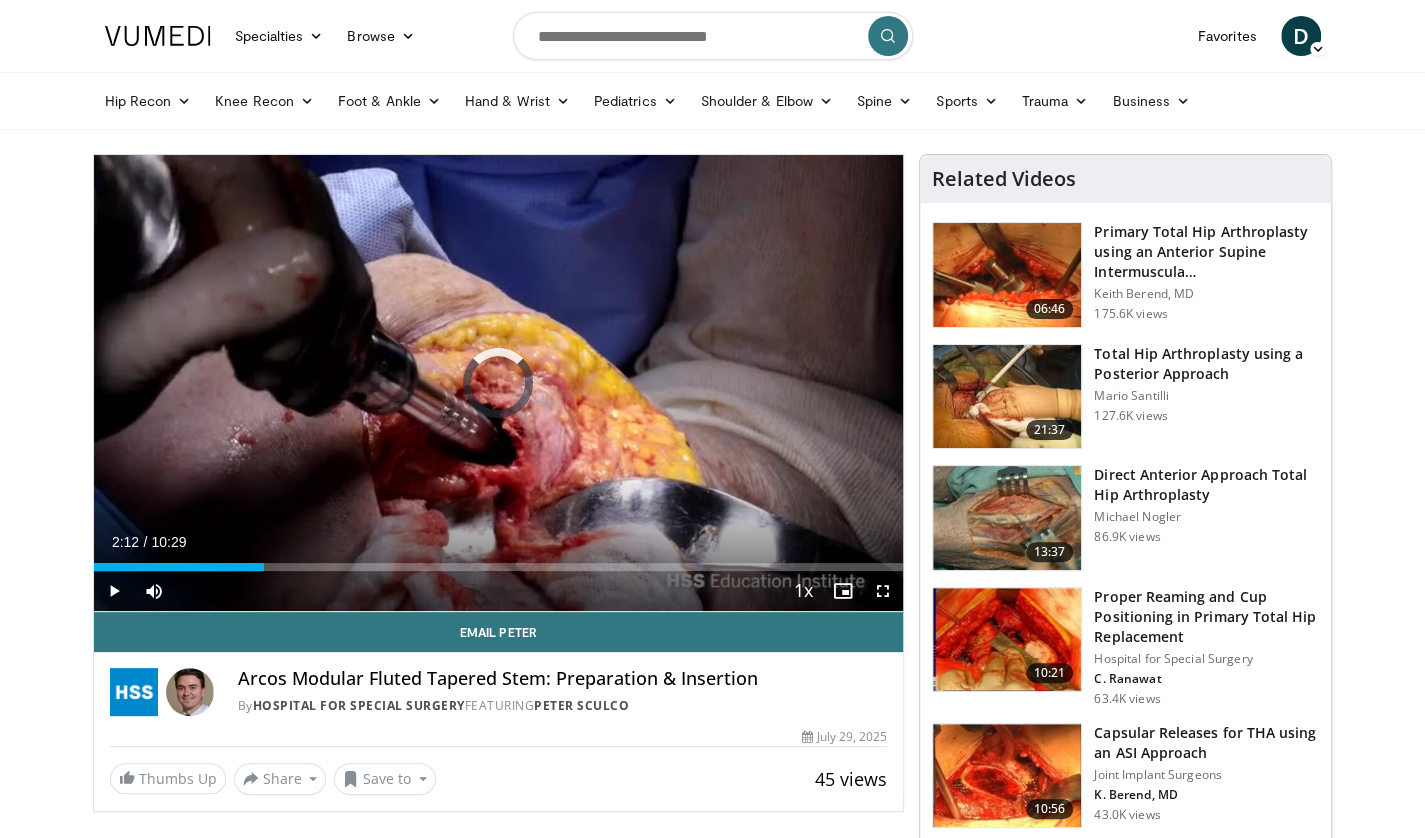 click at bounding box center (265, 567) 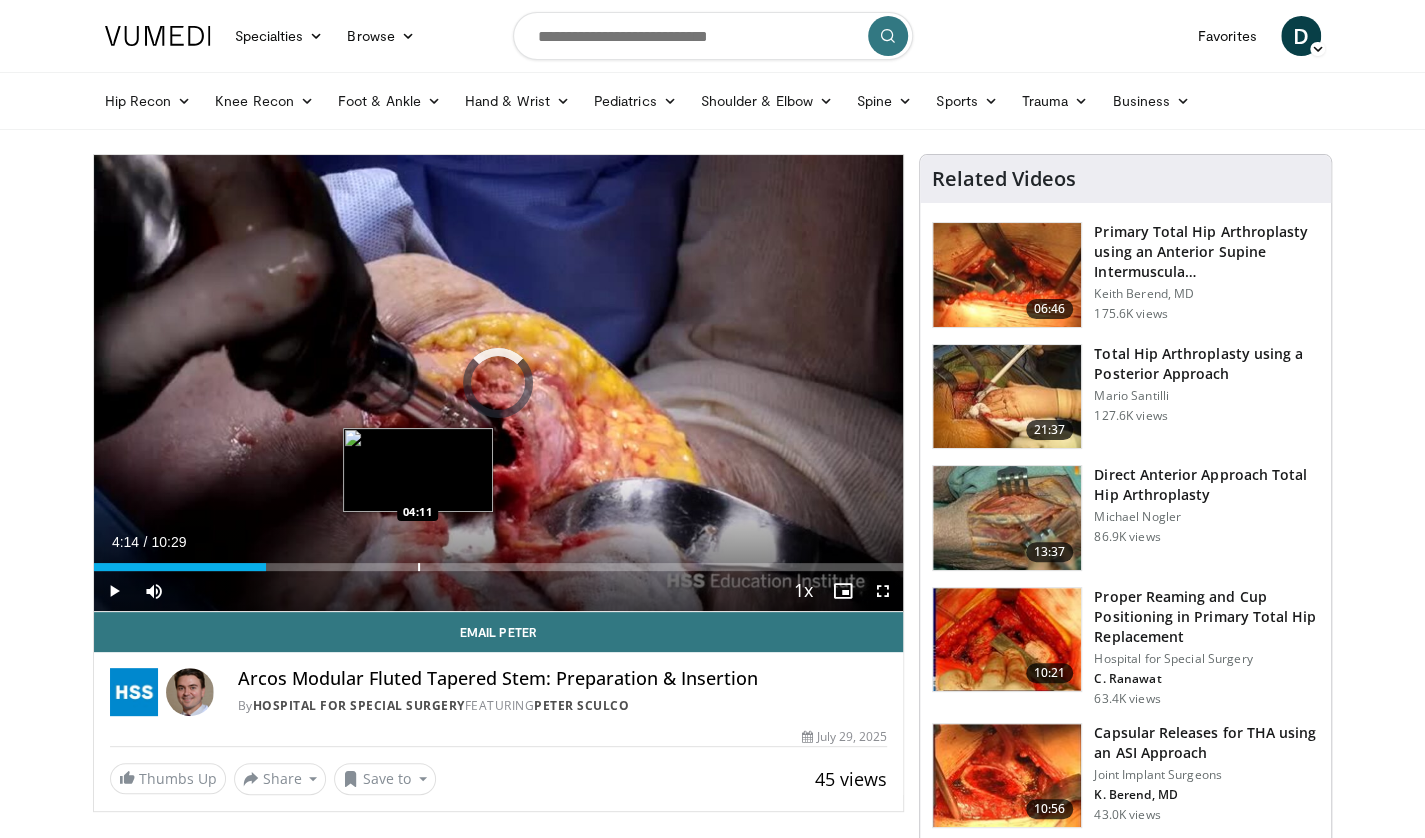 click on "Loaded : 0.00% [NUMBER] [NUMBER]" at bounding box center [499, 567] 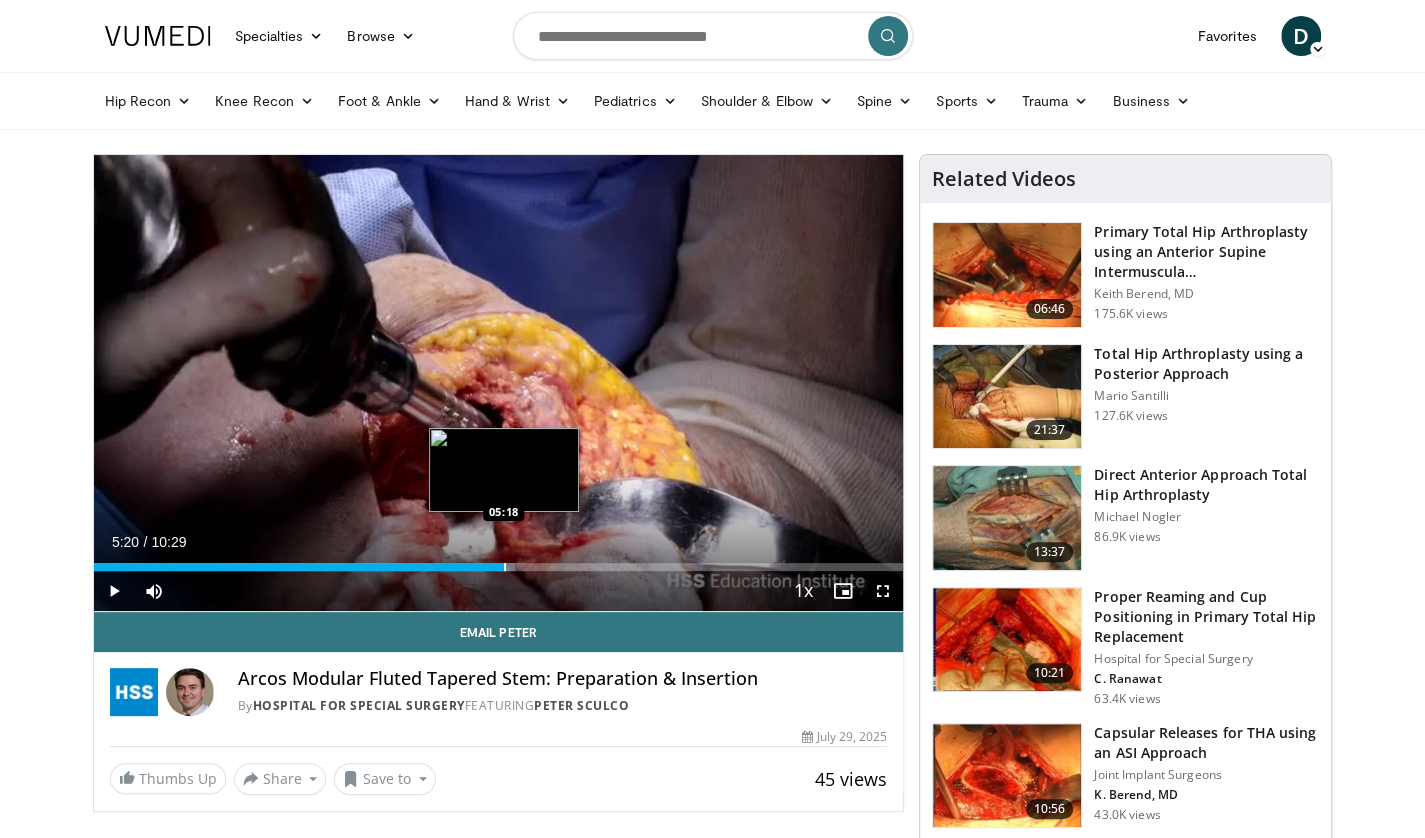 click at bounding box center (505, 567) 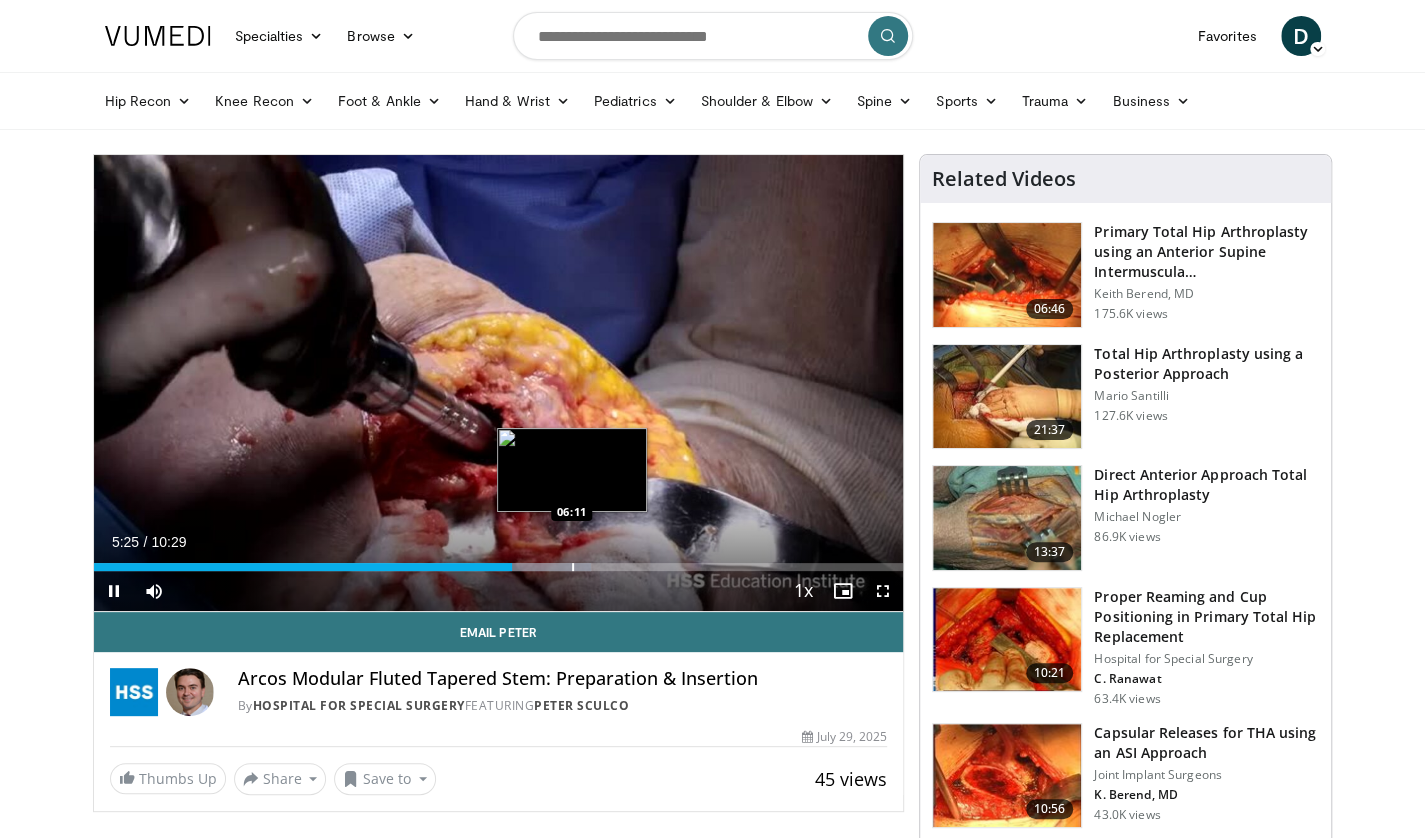click at bounding box center [573, 567] 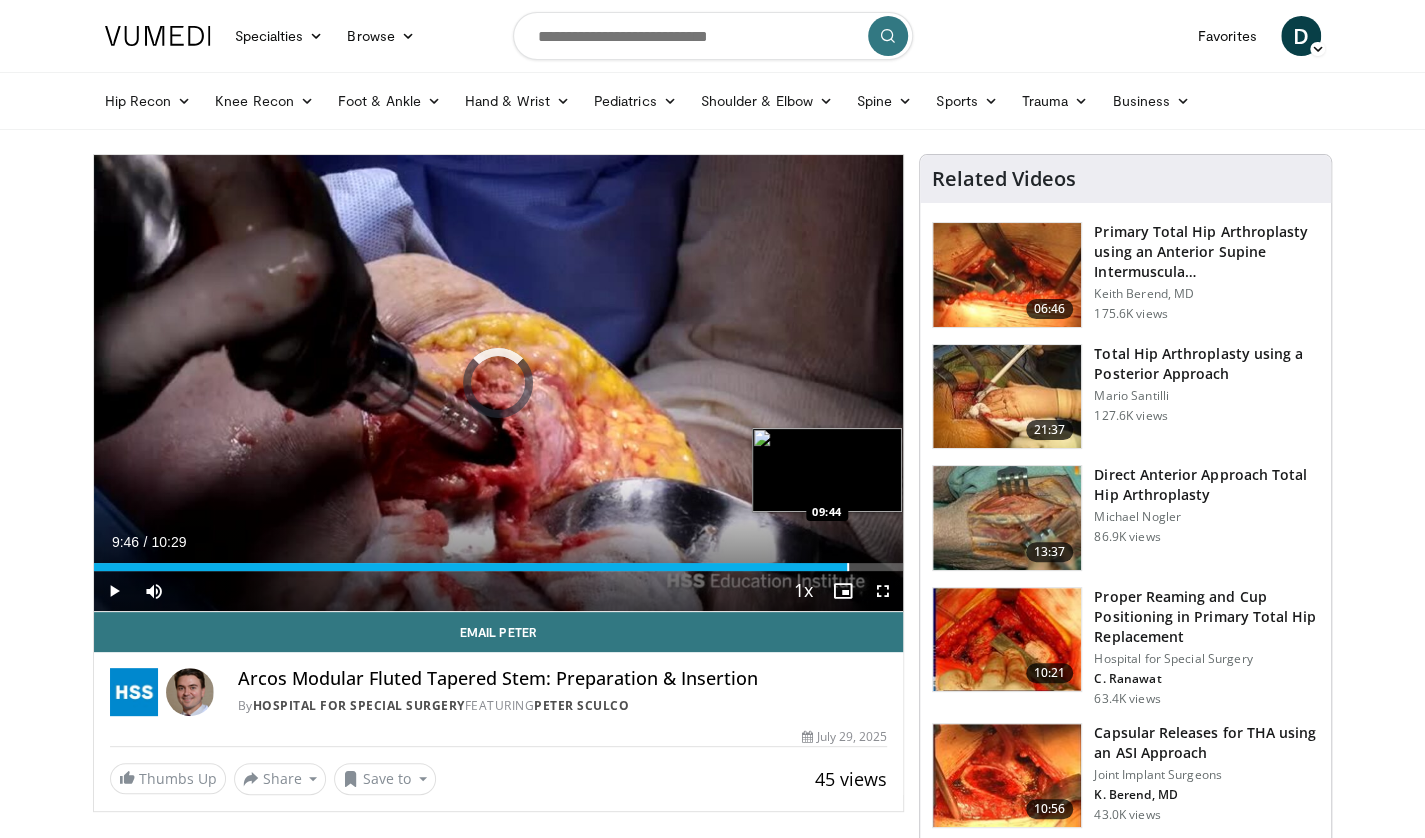 click on "Loaded : 69.37% [NUMBER] [NUMBER]" at bounding box center [499, 567] 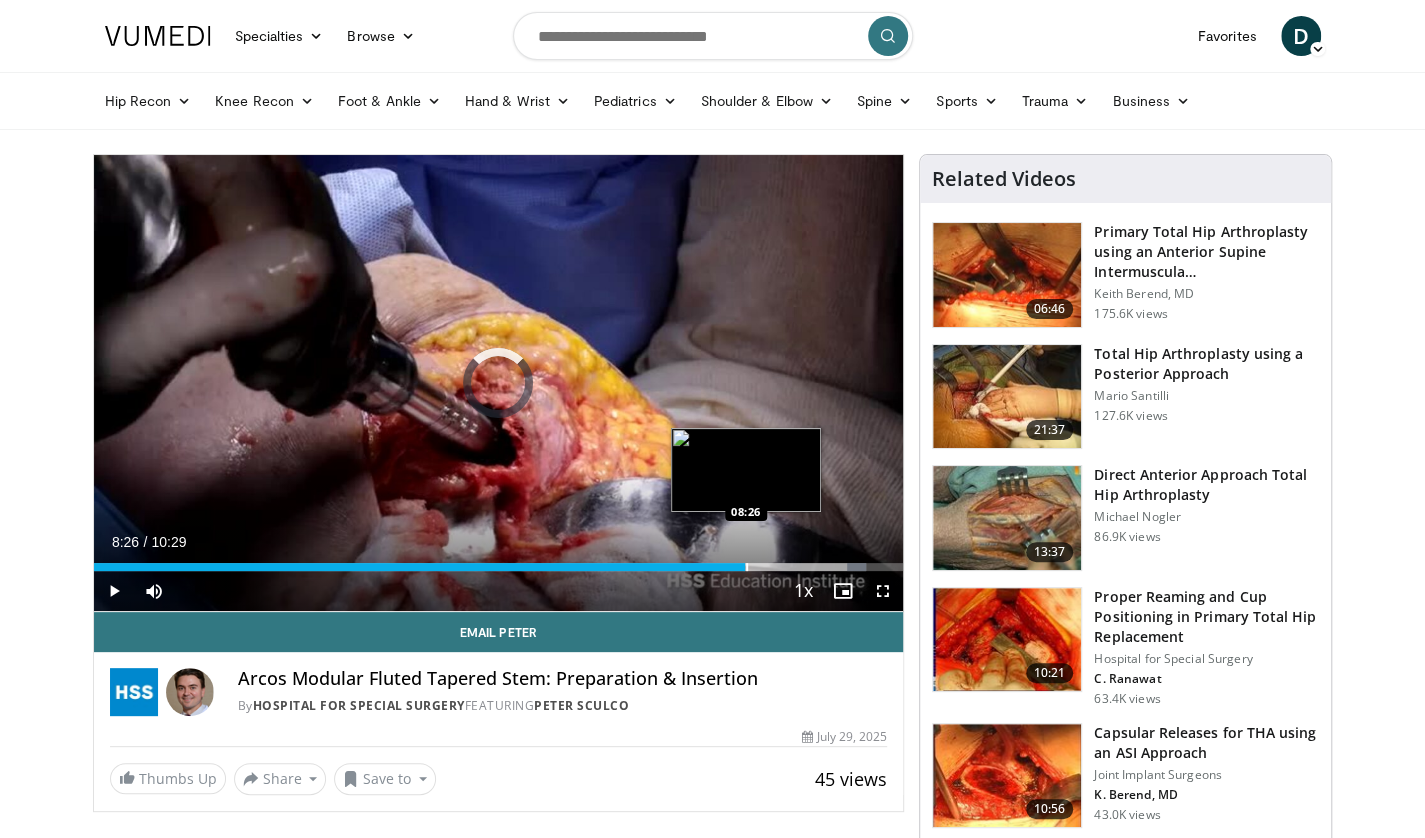 click on "Loaded : 95.47% [NUMBER] [NUMBER]" at bounding box center [499, 561] 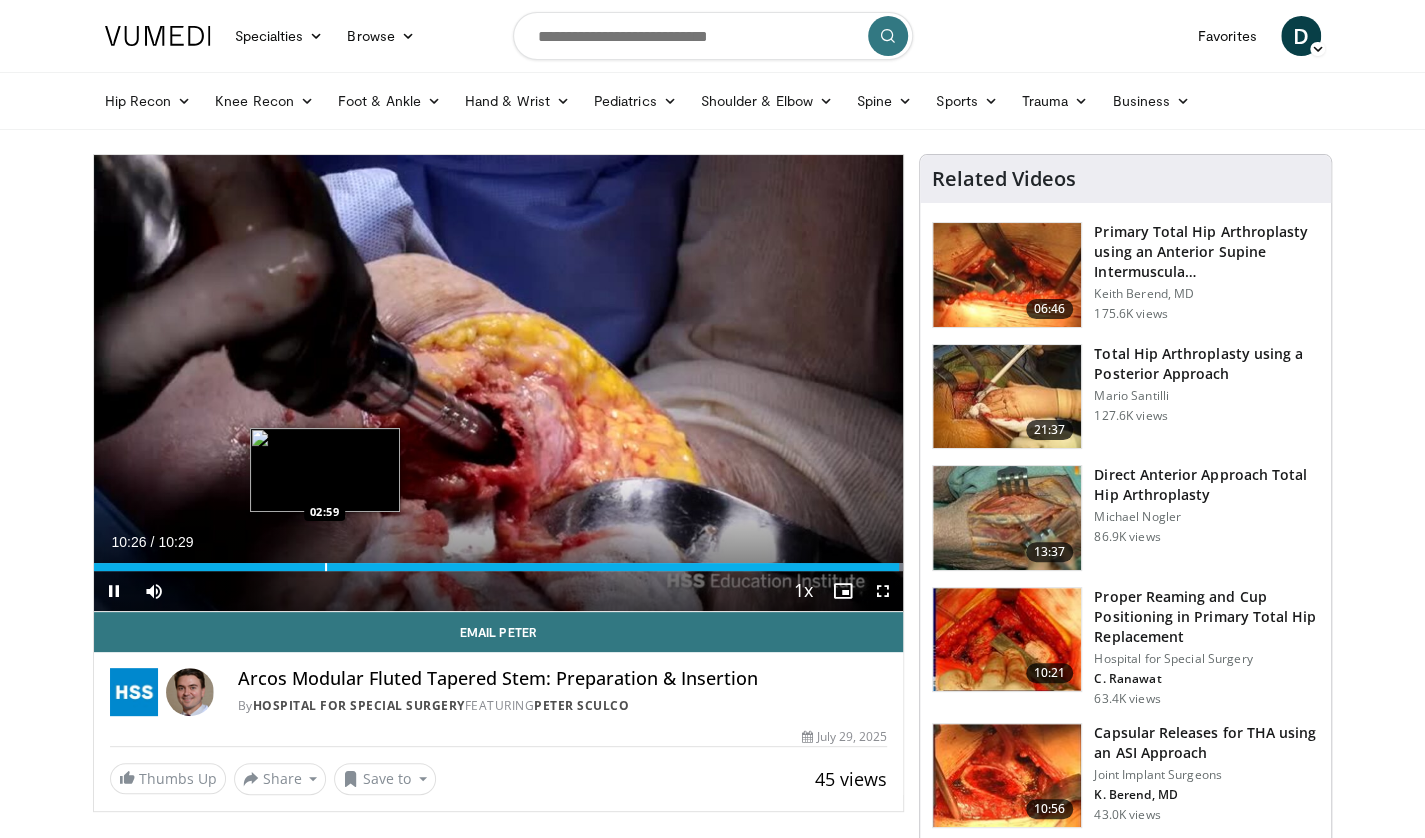 click on "Loaded : 100.00% [NUMBER] [NUMBER]" at bounding box center [499, 561] 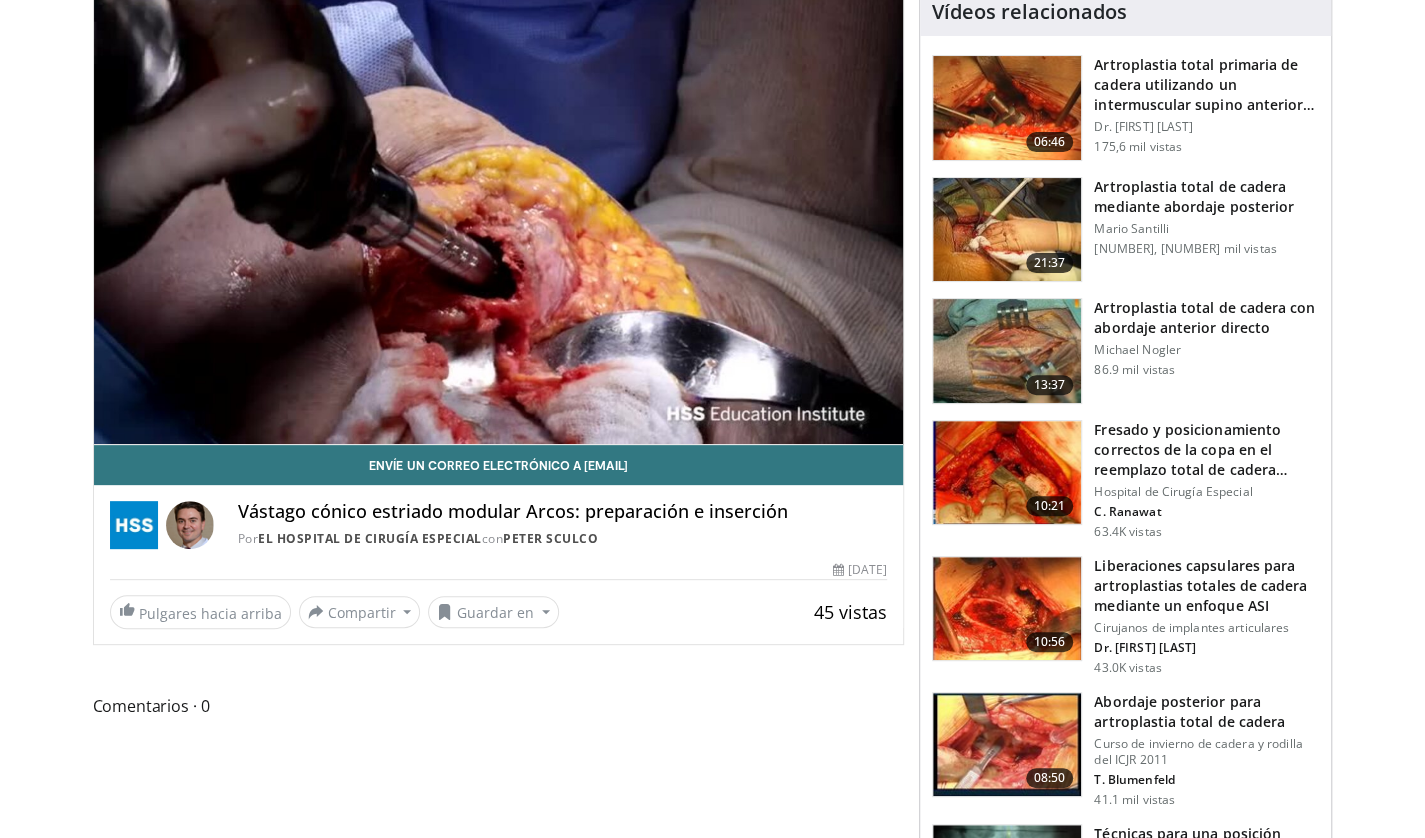 scroll, scrollTop: 0, scrollLeft: 0, axis: both 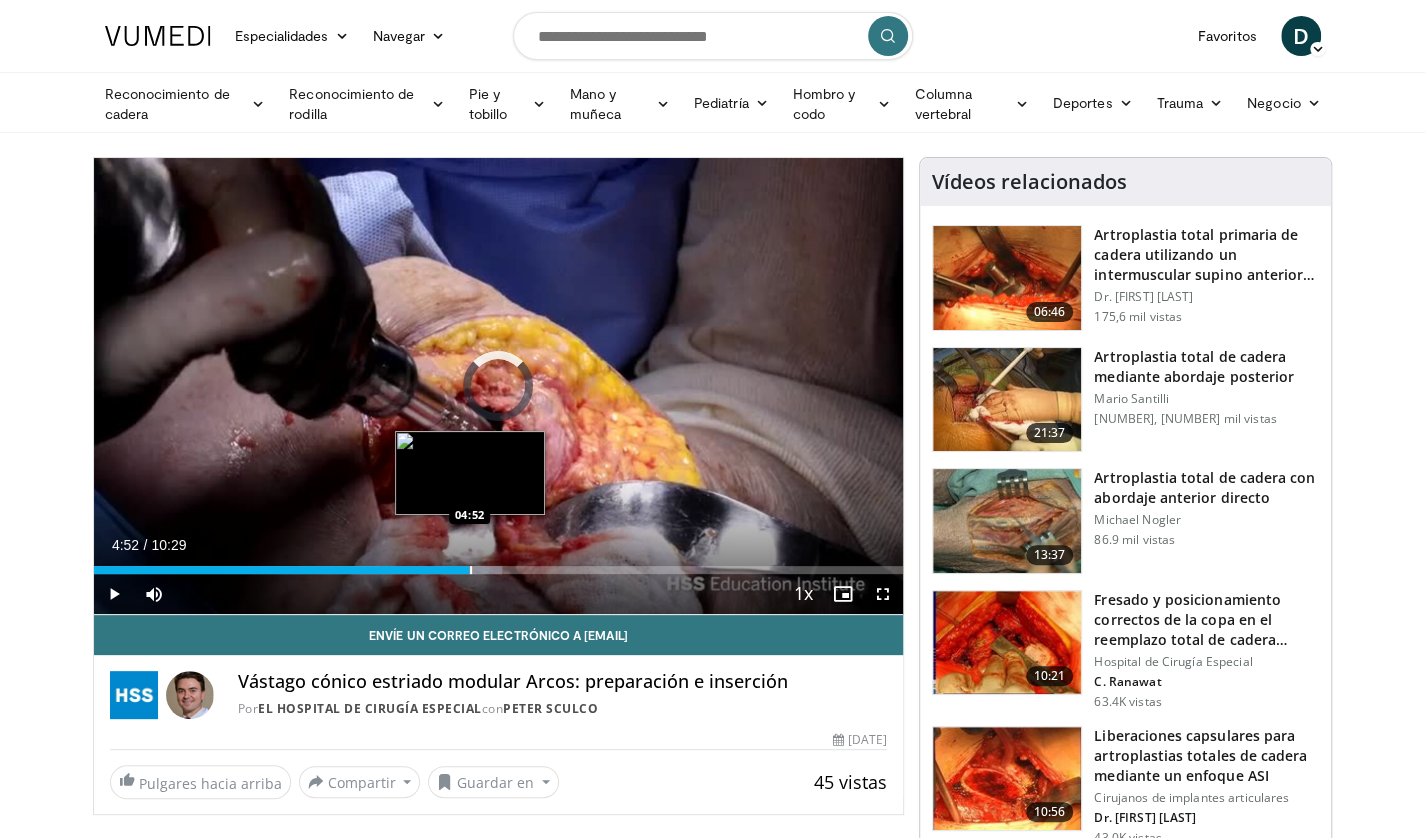 click at bounding box center (471, 570) 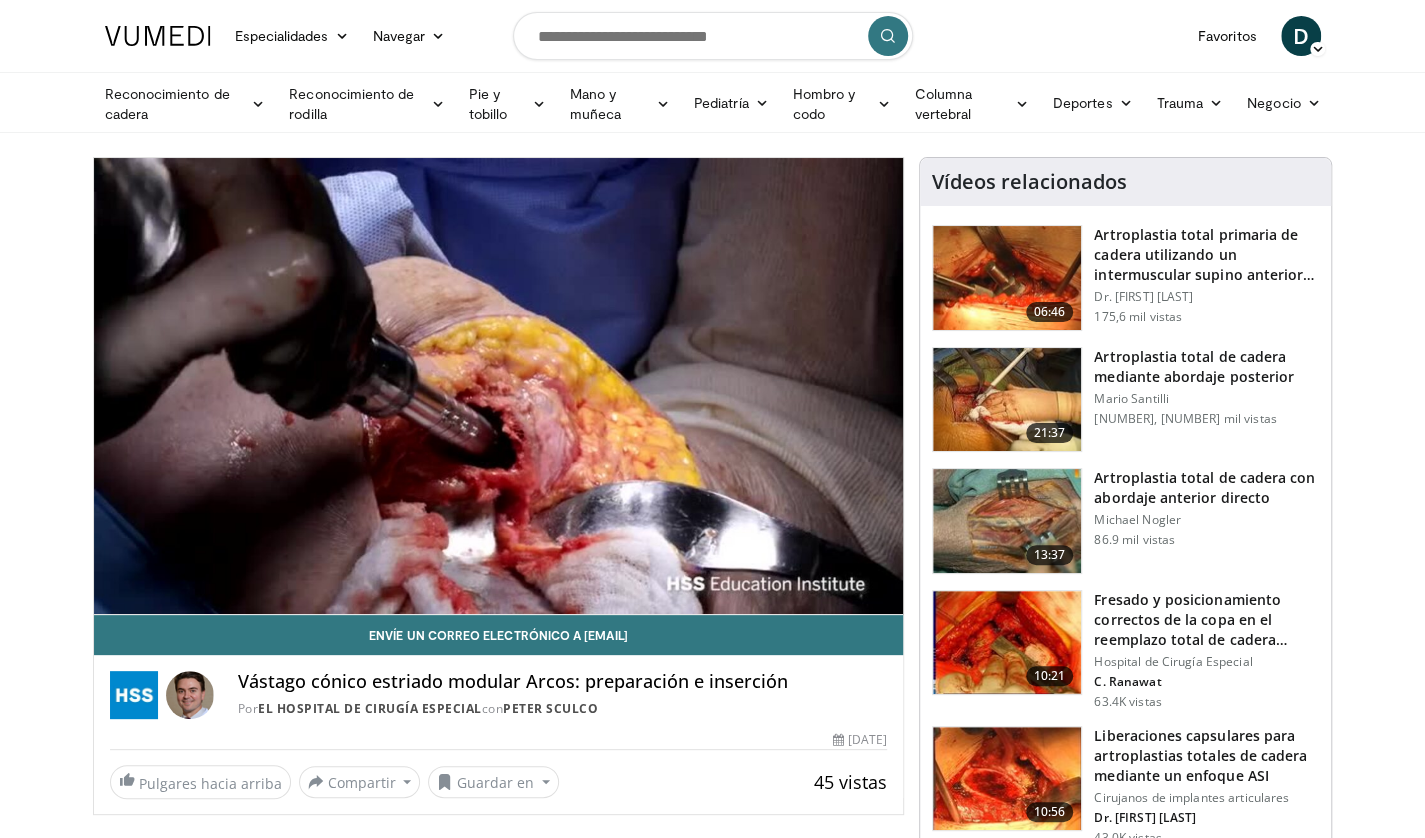 click on "**********" at bounding box center [499, 386] 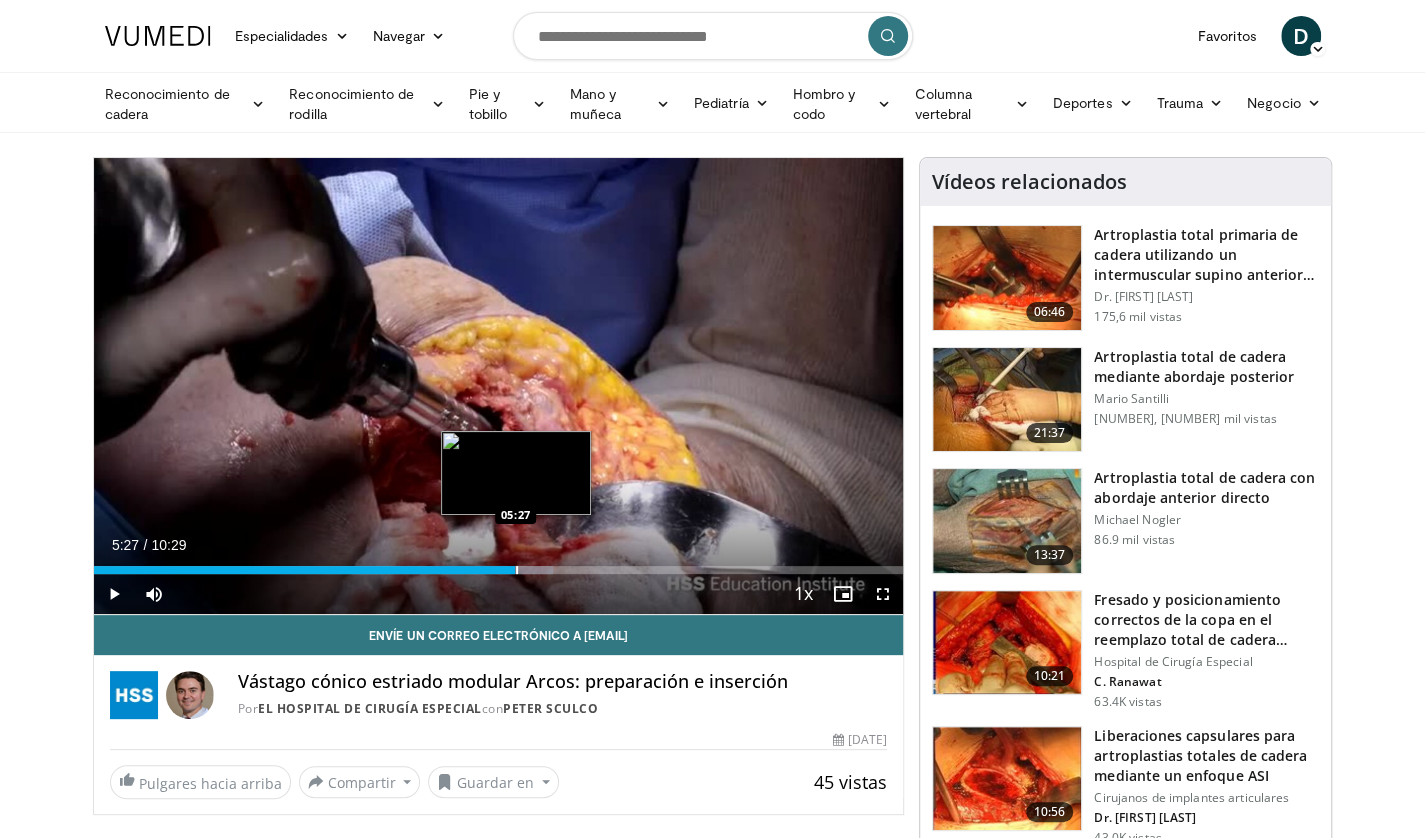 click on "Loaded : 56.75% [NUMBER] [NUMBER]" at bounding box center (499, 564) 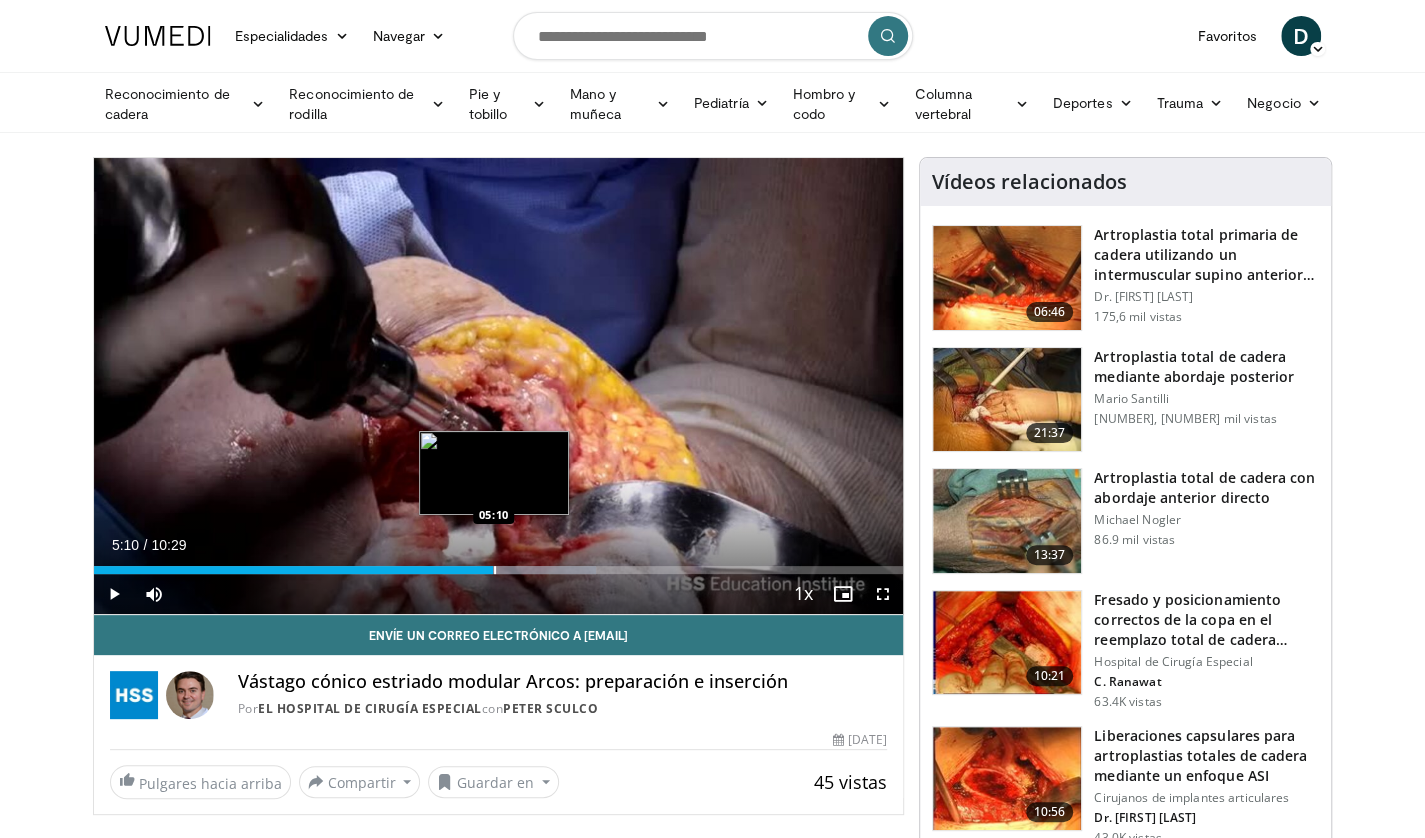 click at bounding box center (495, 570) 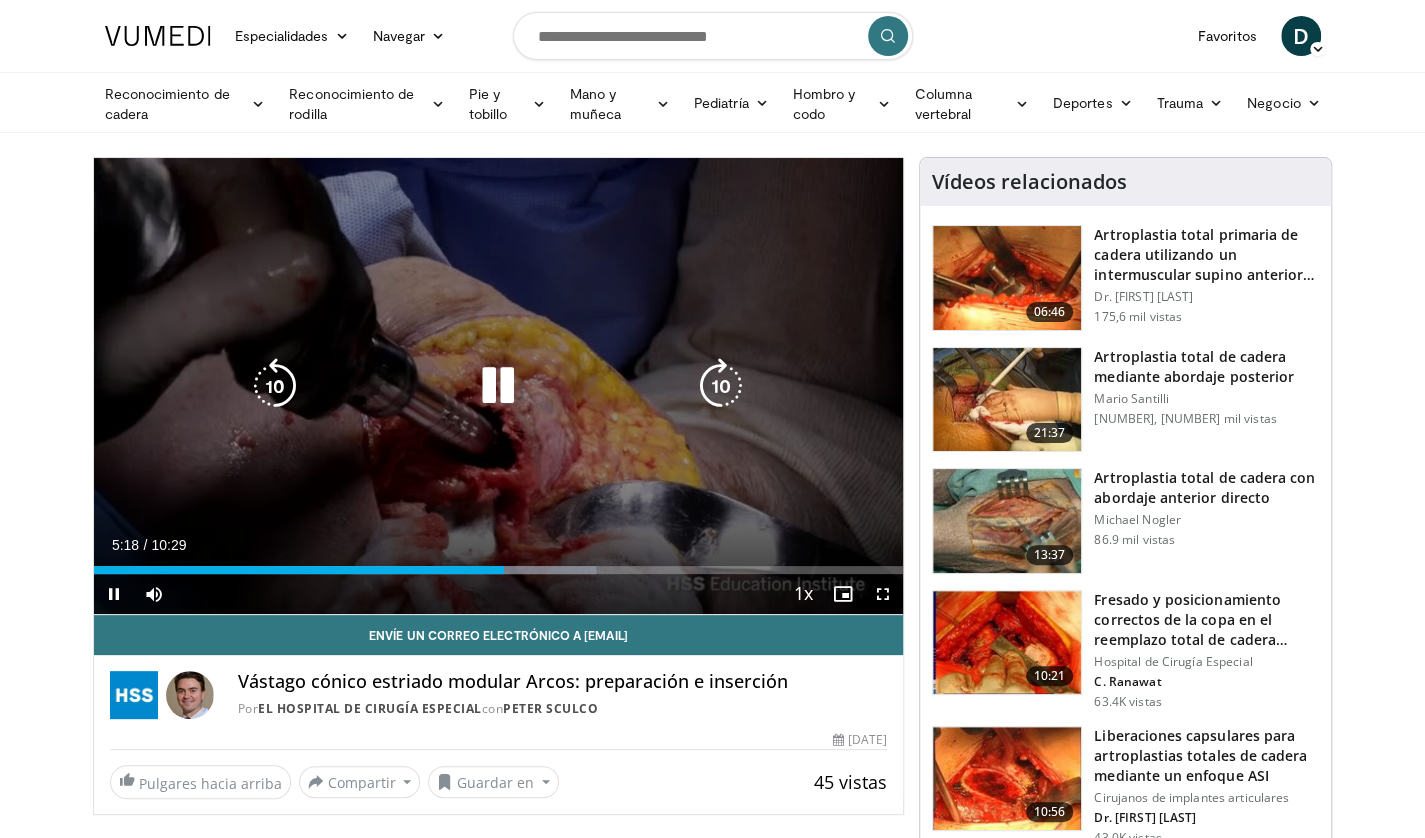 click at bounding box center [498, 386] 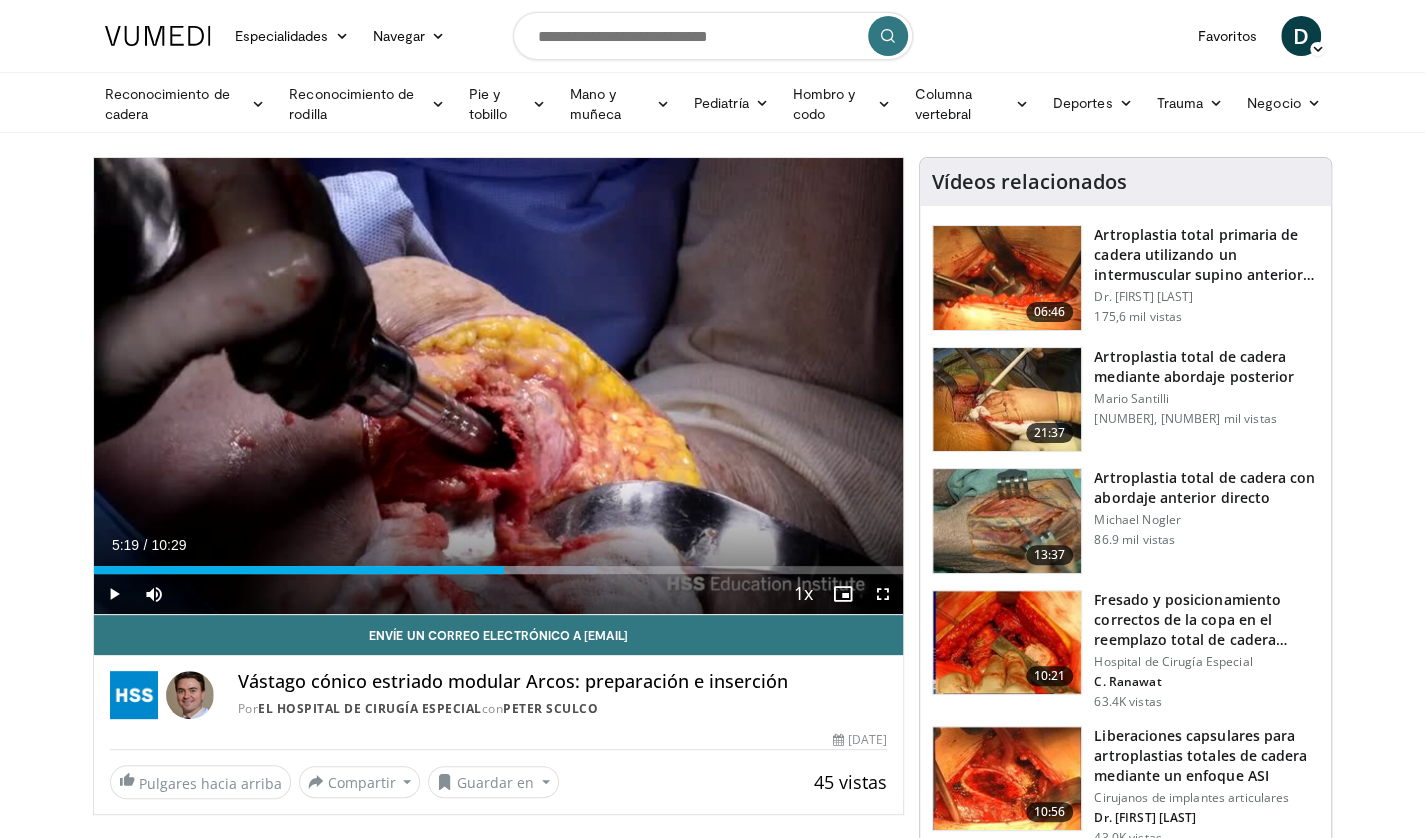 click on "10 seconds
Tap to unmute" at bounding box center [499, 386] 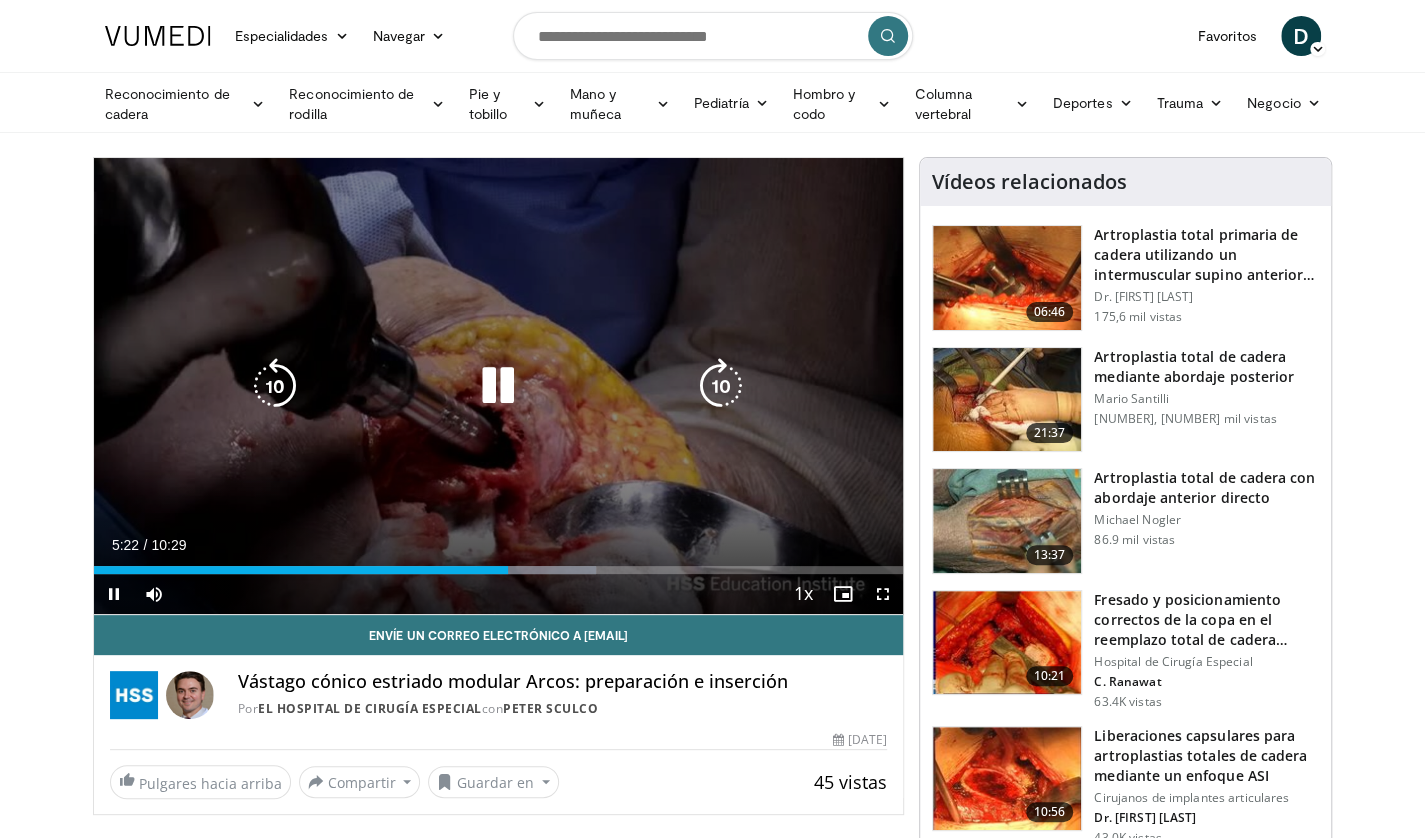 click at bounding box center [498, 386] 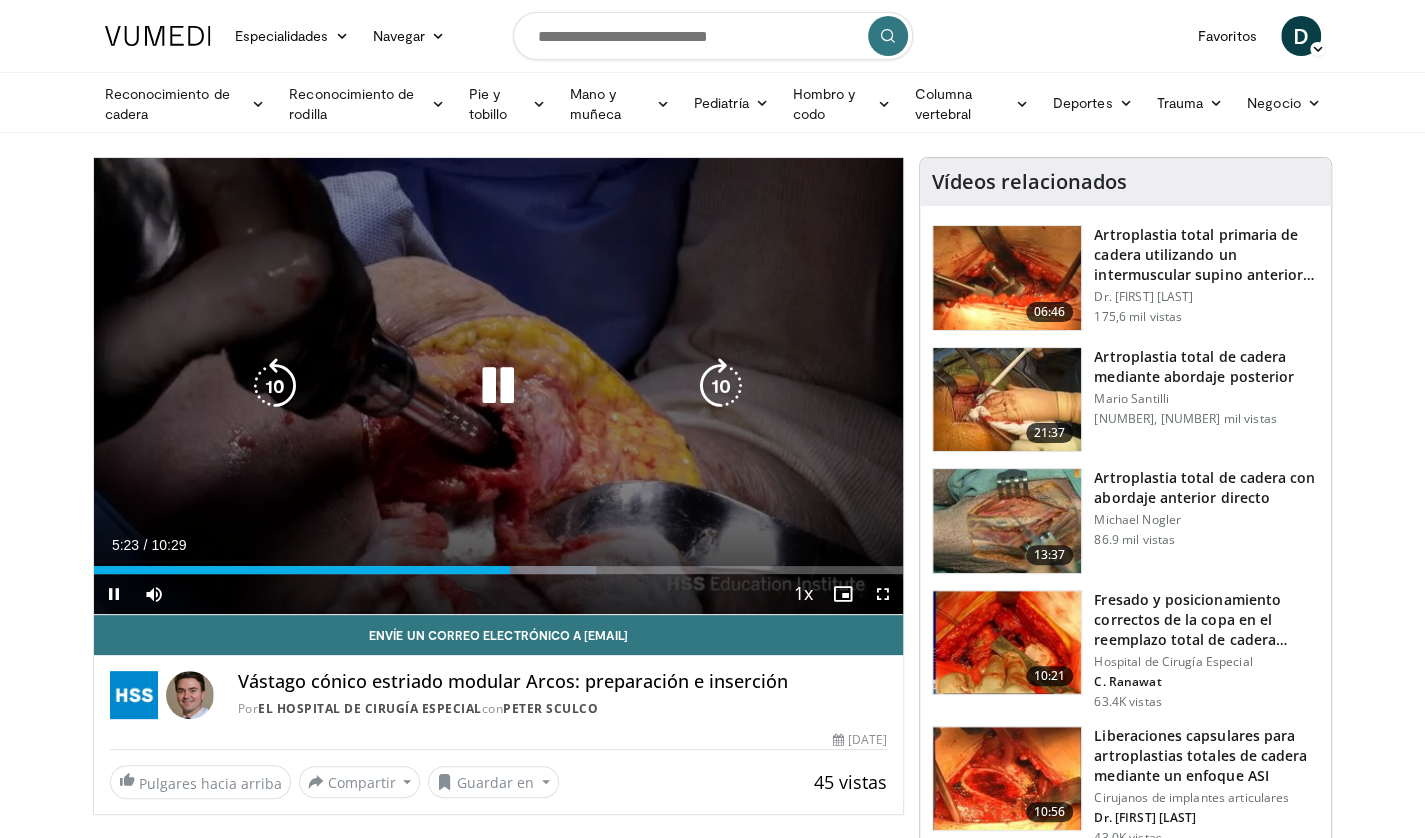click at bounding box center (498, 386) 